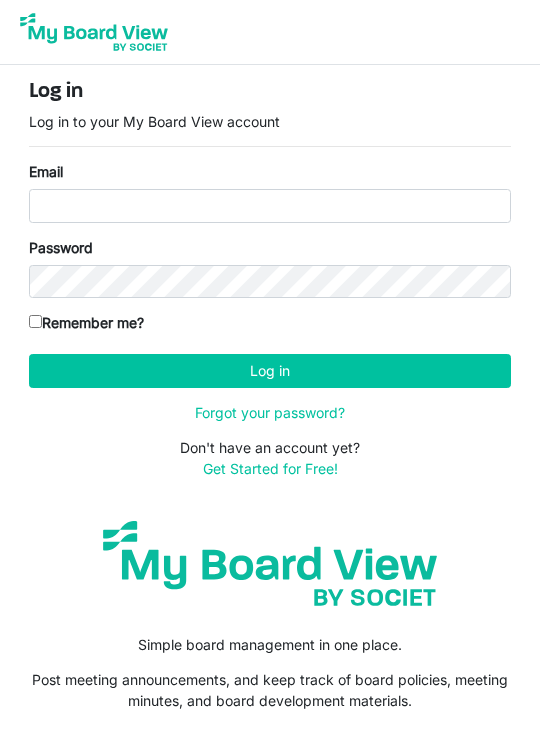 scroll, scrollTop: 0, scrollLeft: 0, axis: both 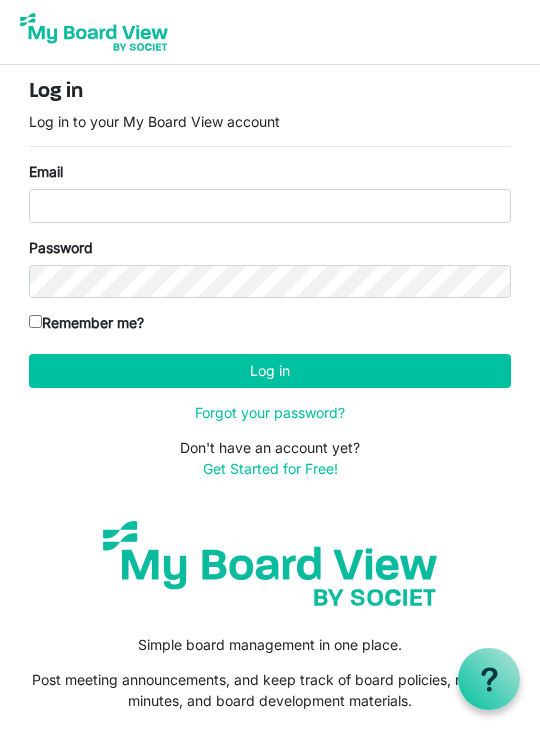 click on "Log in
Log in to your My Board View account
Email
Password
Remember me?
America/New_York
Log in
Forgot your password?
Don't have an account yet?
Get Started for Free!" at bounding box center [270, 279] 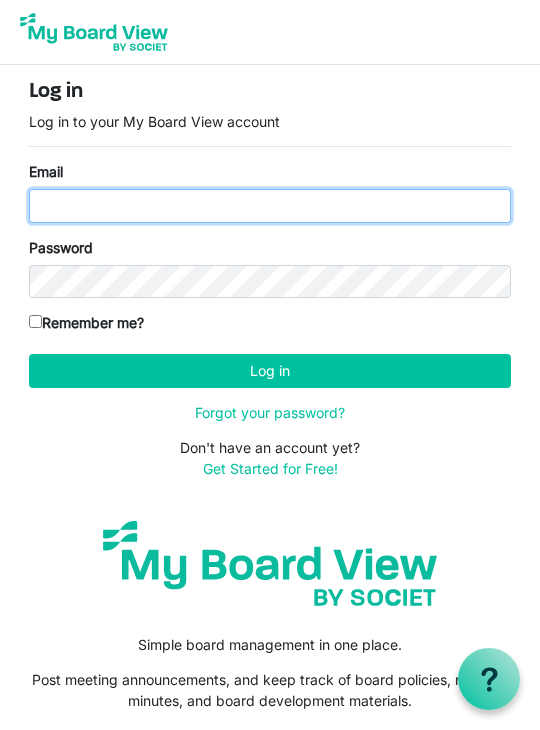 click on "Email" at bounding box center [270, 206] 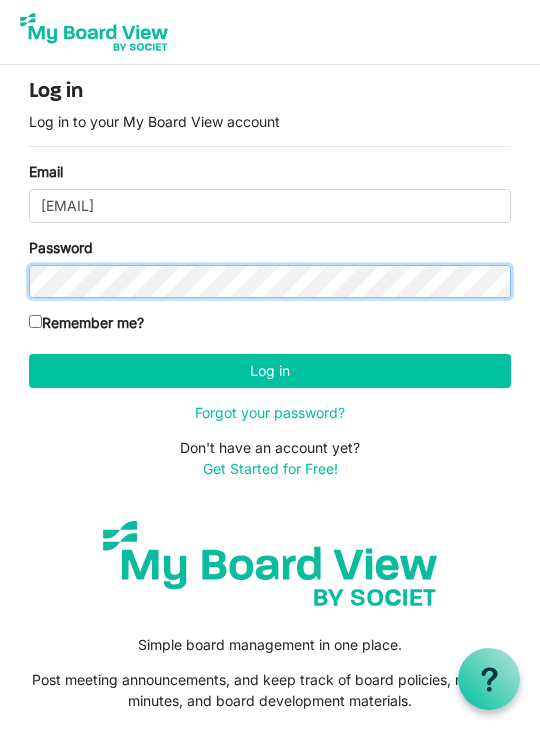 click on "Log in" at bounding box center (270, 371) 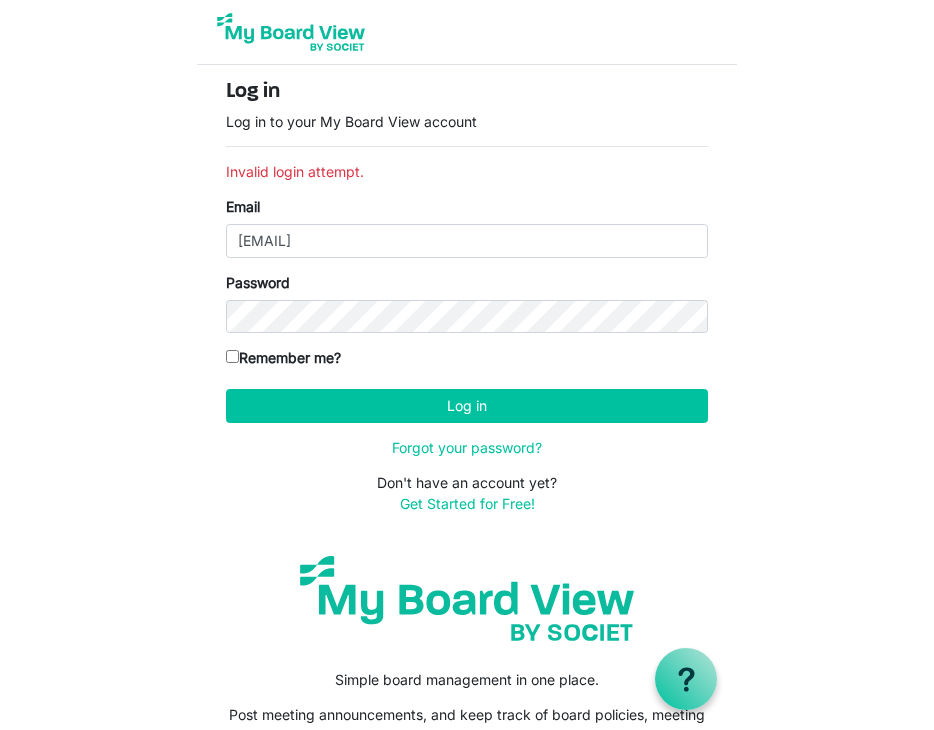 scroll, scrollTop: 0, scrollLeft: 0, axis: both 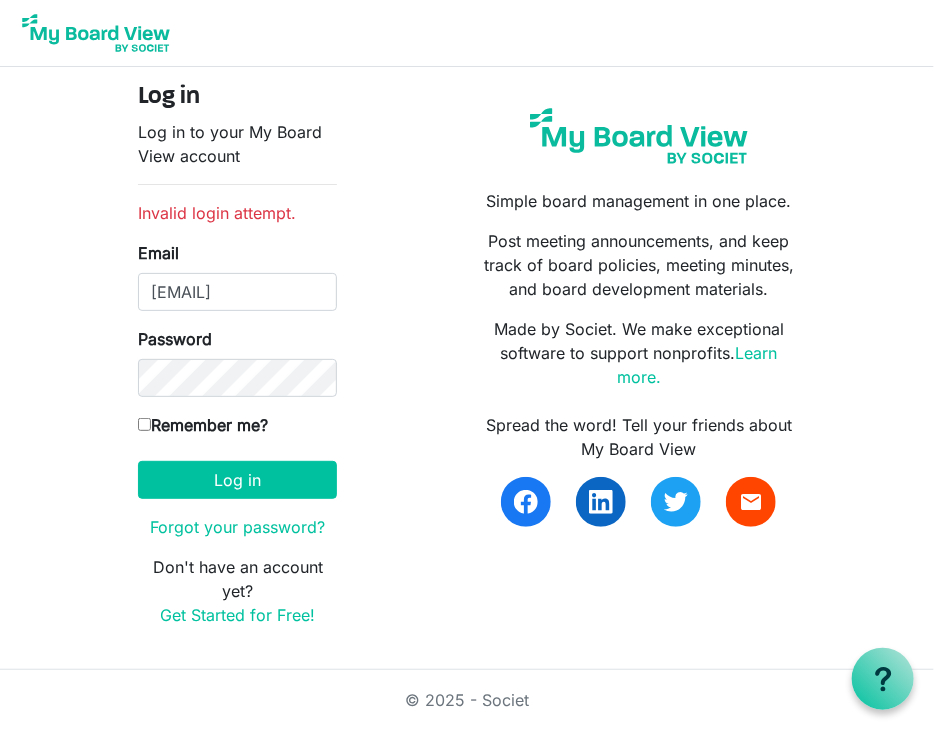 click on "Remember me?" at bounding box center [144, 424] 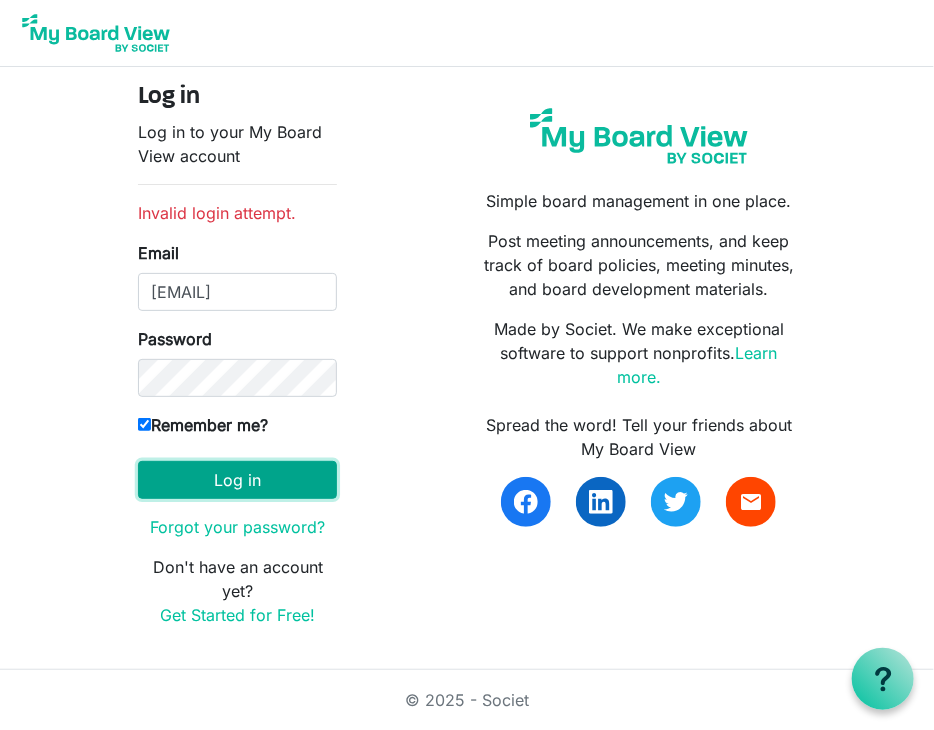 click on "Log in" at bounding box center (237, 480) 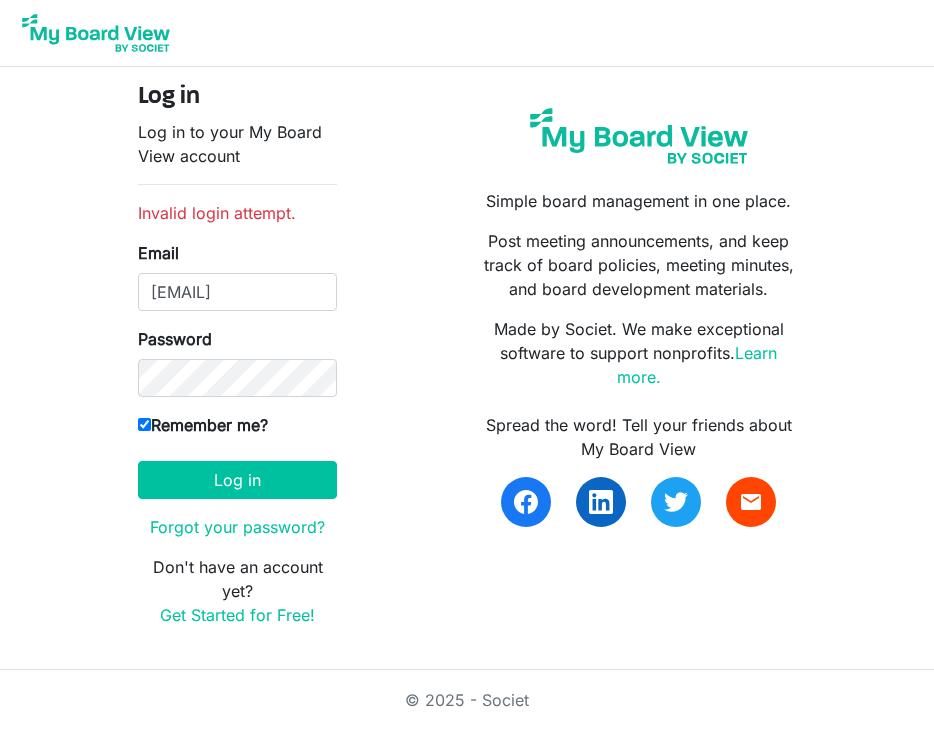 scroll, scrollTop: 0, scrollLeft: 0, axis: both 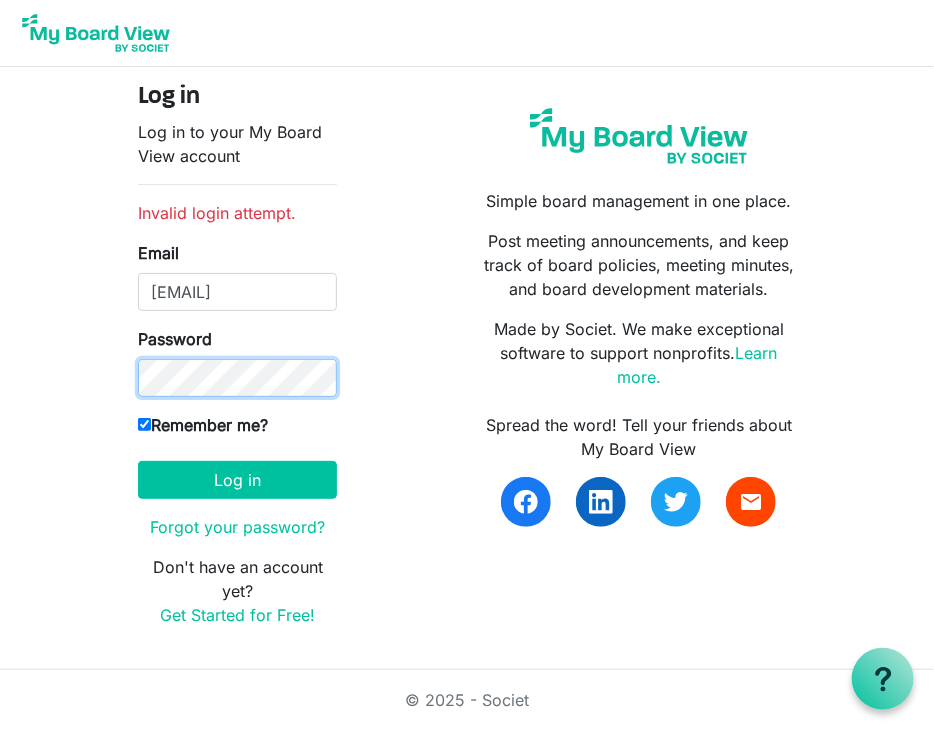 click on "Log in" at bounding box center (237, 480) 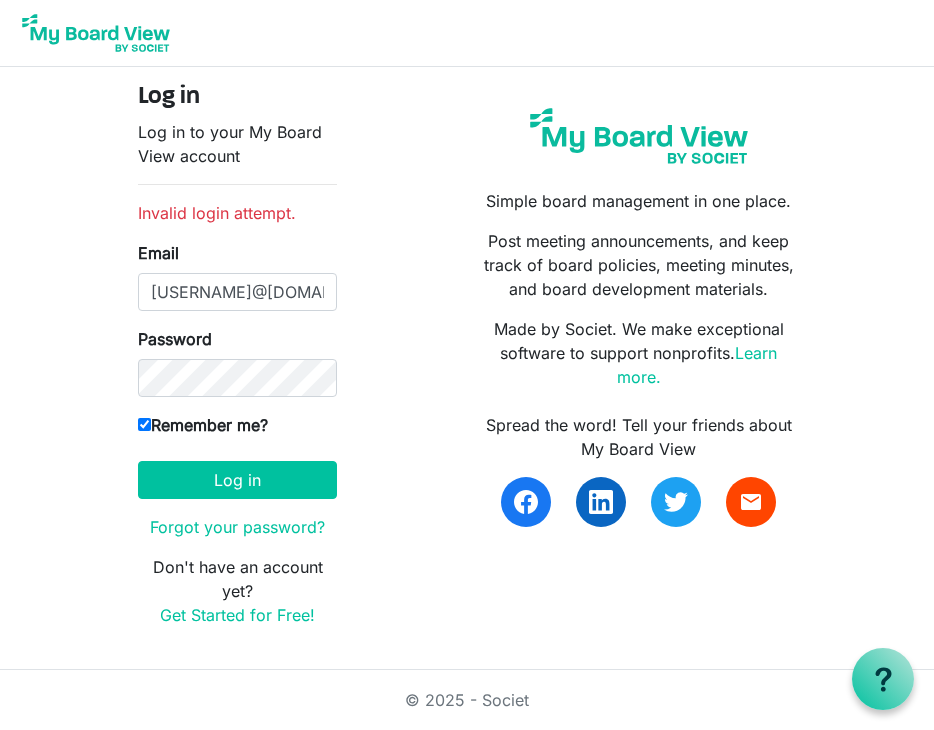 scroll, scrollTop: 0, scrollLeft: 0, axis: both 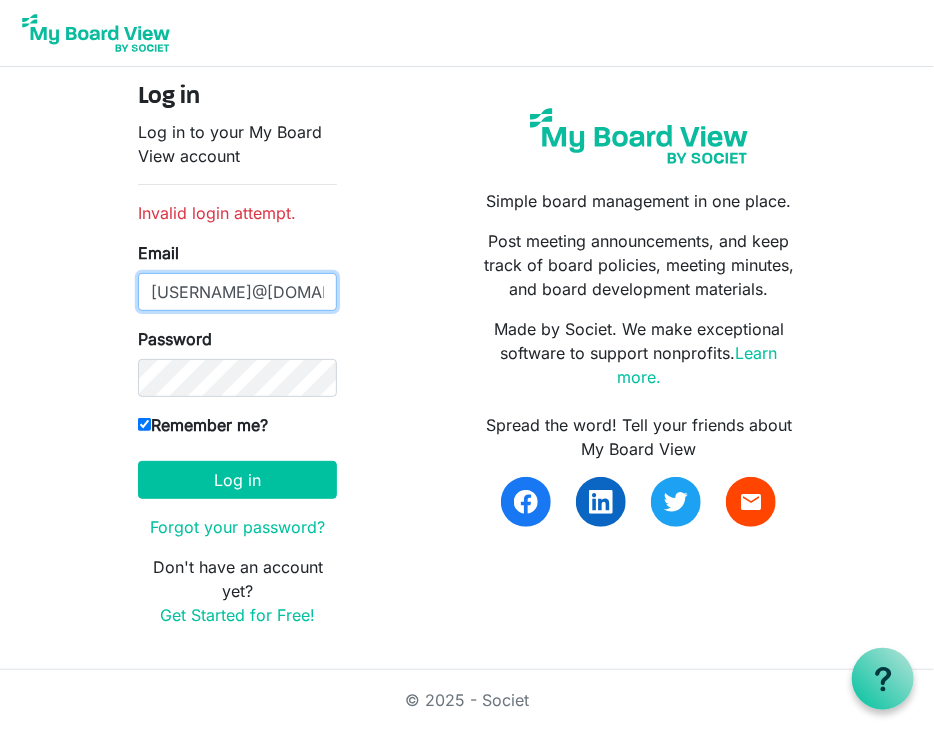 click on "[EMAIL]" at bounding box center (237, 292) 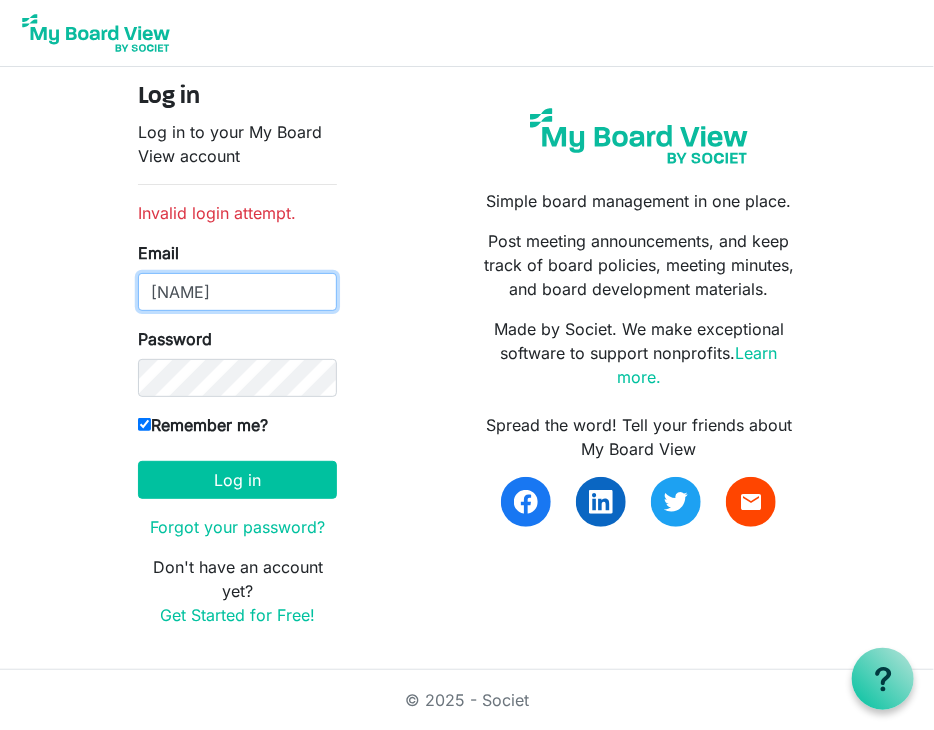 type on "[USERNAME]@example.com" 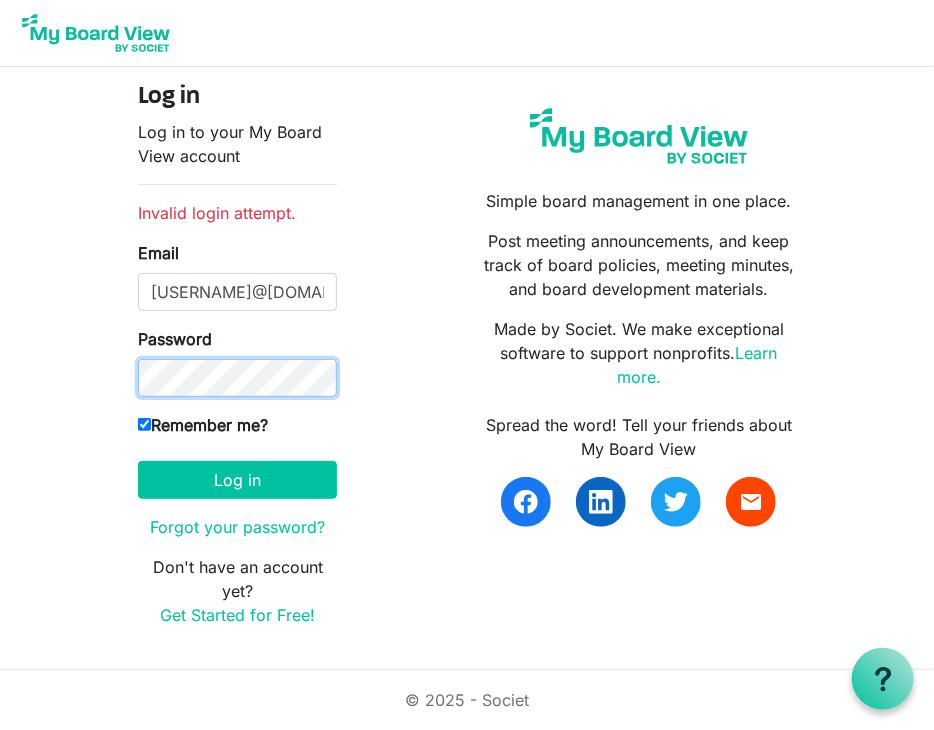 click on "Log in" at bounding box center [237, 480] 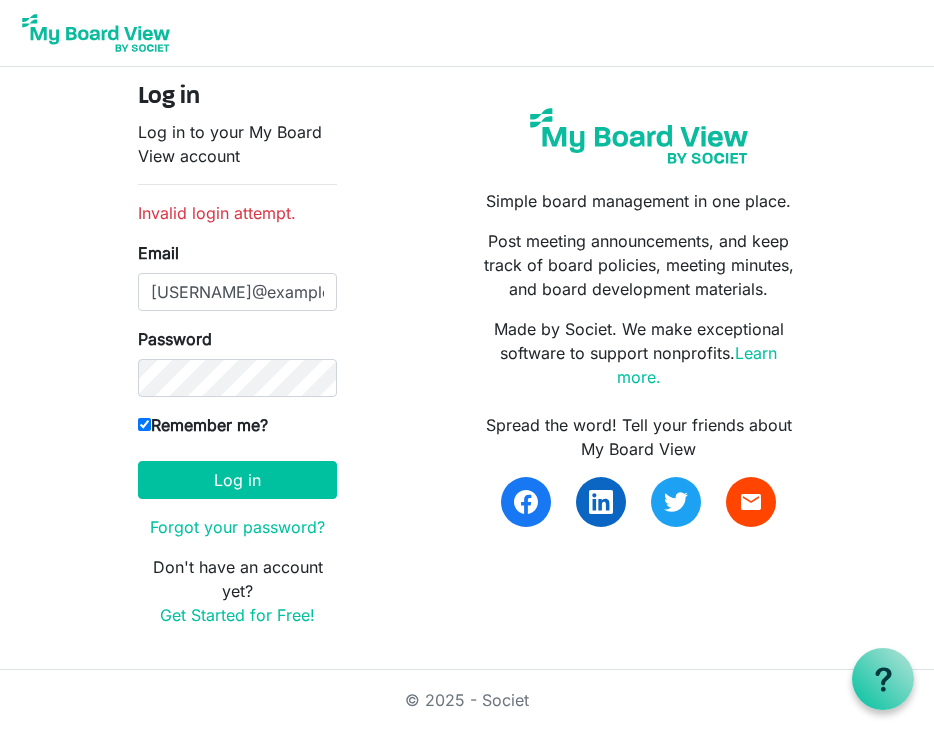 scroll, scrollTop: 0, scrollLeft: 0, axis: both 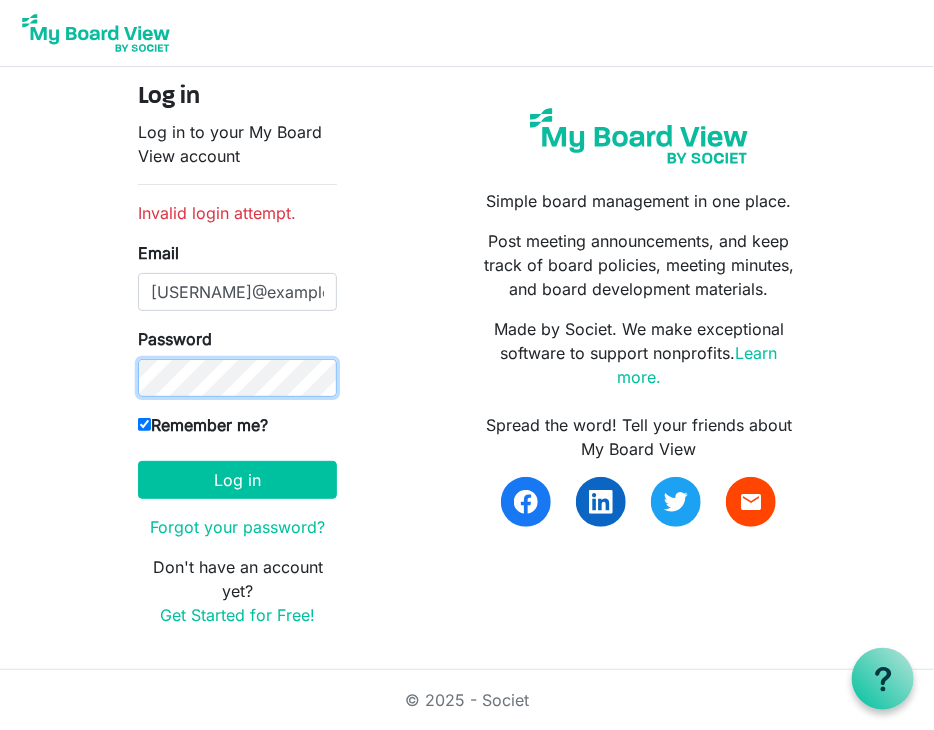 click on "Log in" at bounding box center (237, 480) 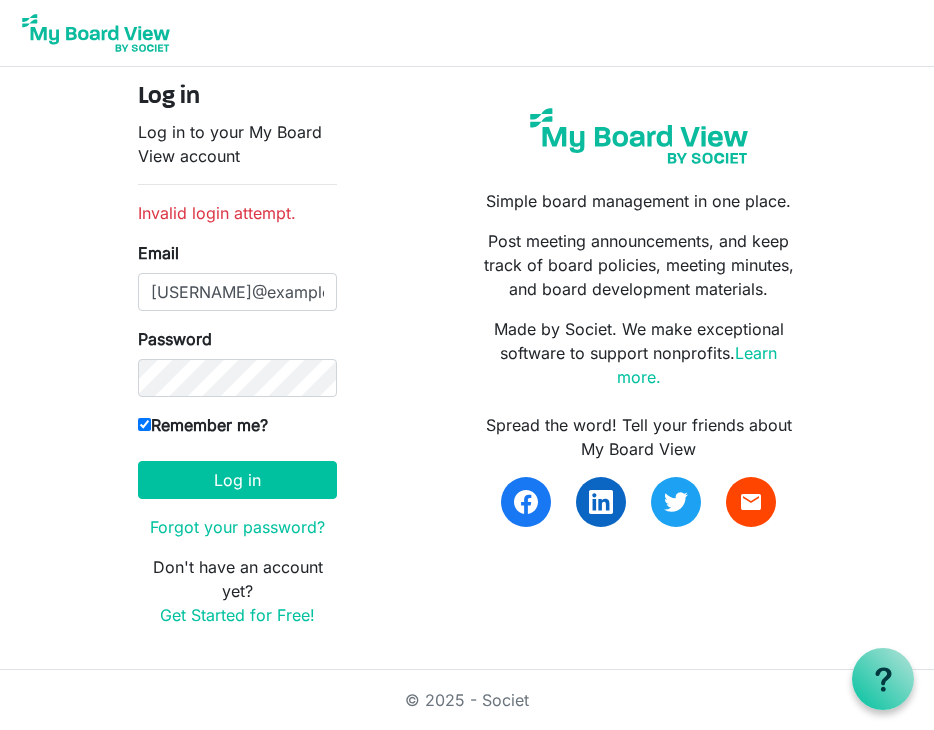 scroll, scrollTop: 0, scrollLeft: 0, axis: both 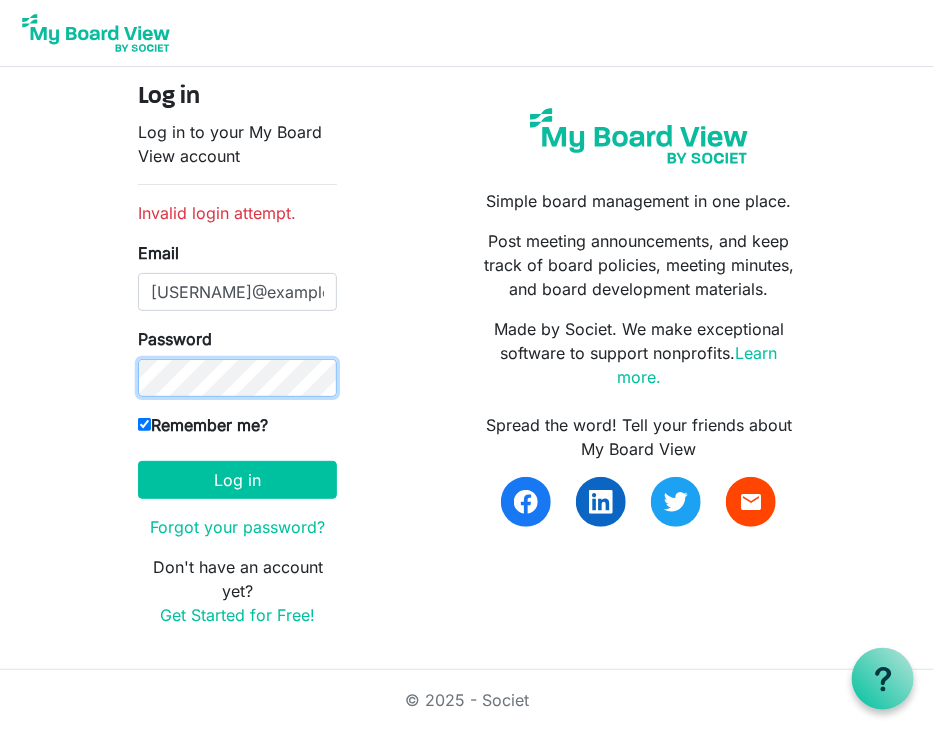 click on "Log in" at bounding box center (237, 480) 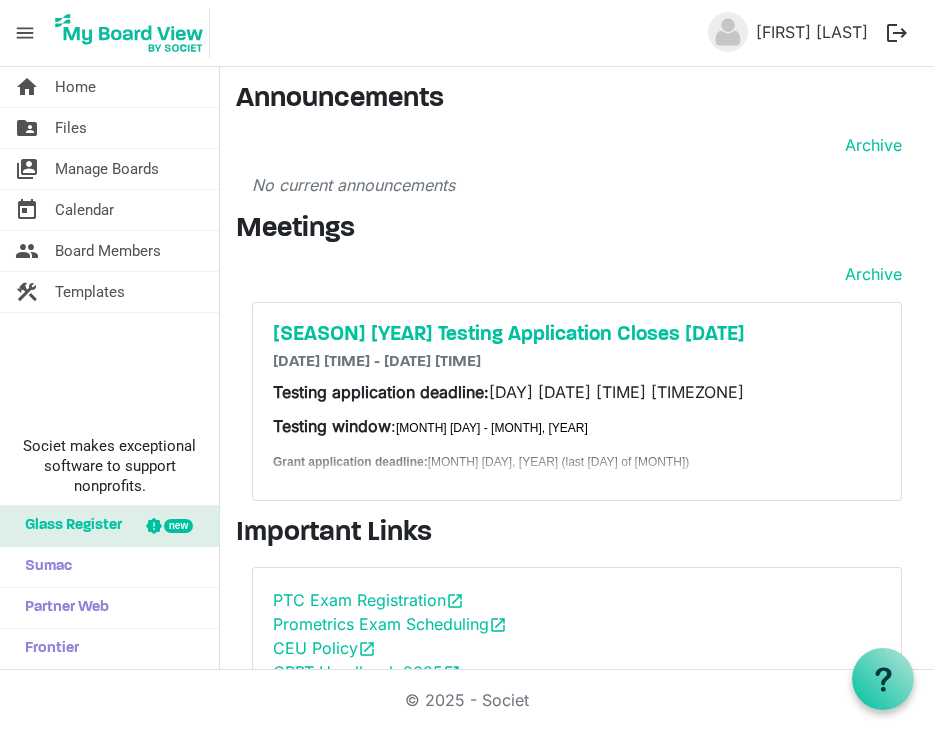 scroll, scrollTop: 0, scrollLeft: 0, axis: both 